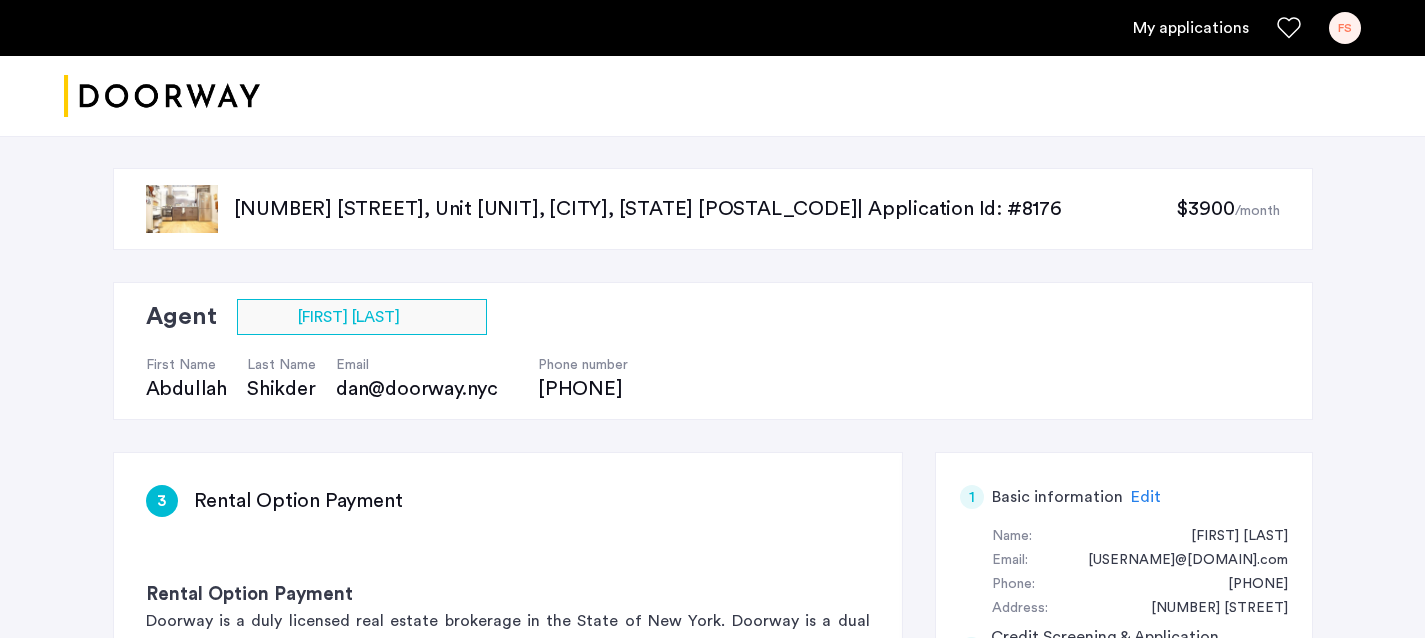 scroll, scrollTop: 0, scrollLeft: 0, axis: both 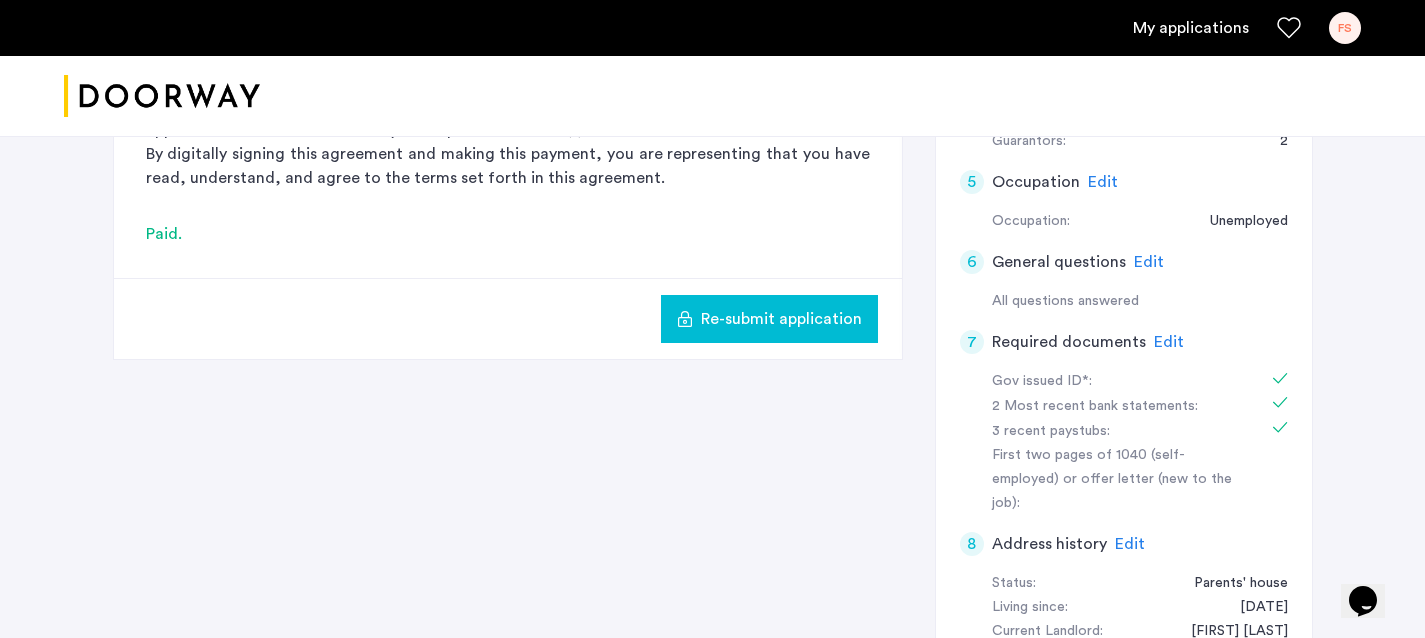click on "My applications" at bounding box center (1191, 28) 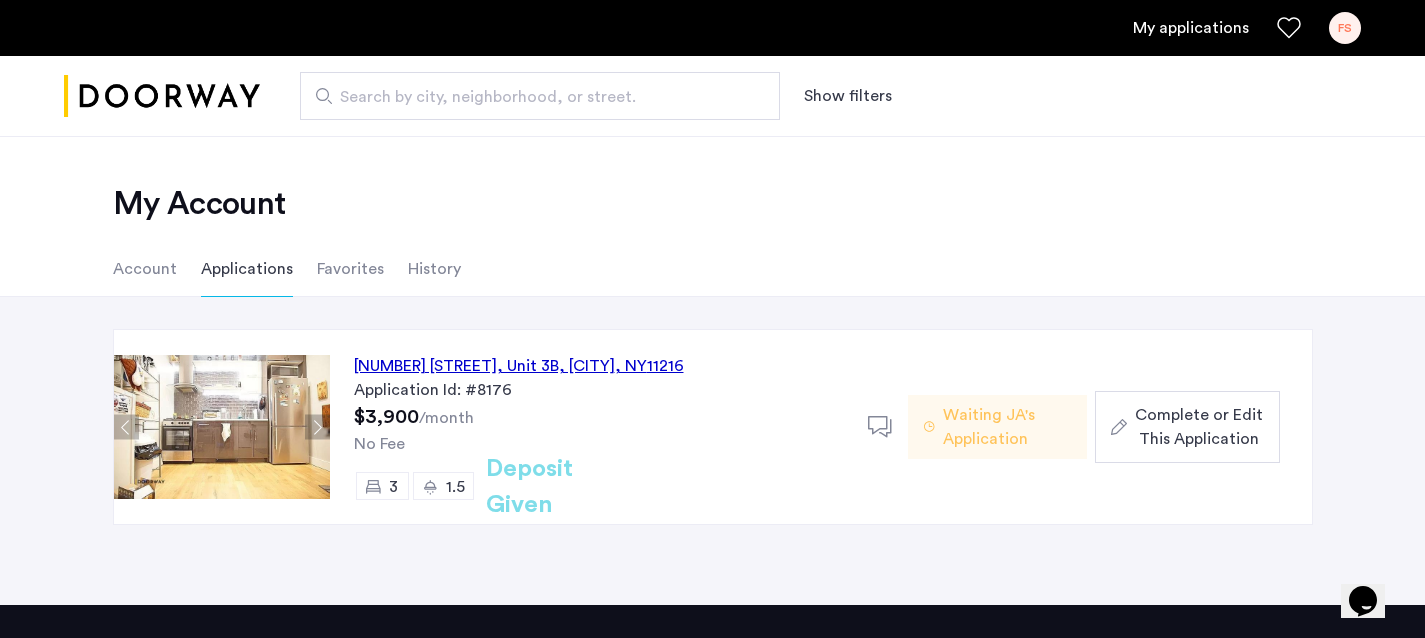 scroll, scrollTop: 82, scrollLeft: 0, axis: vertical 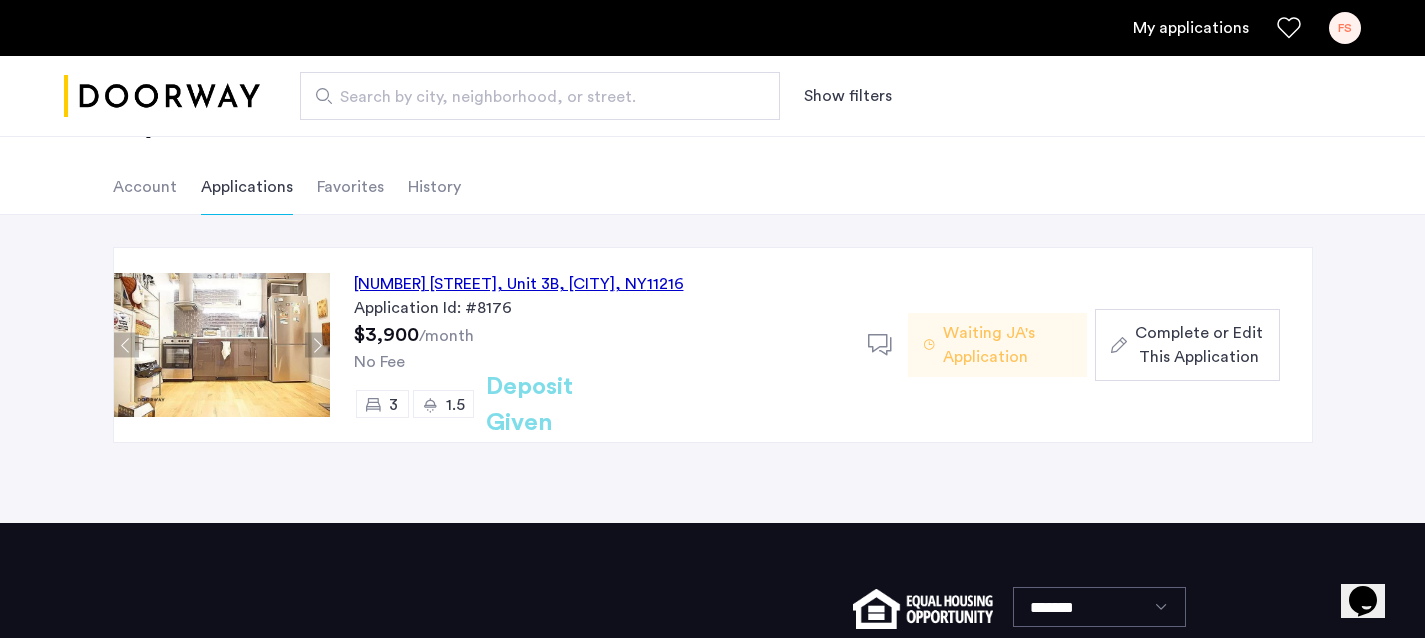 click 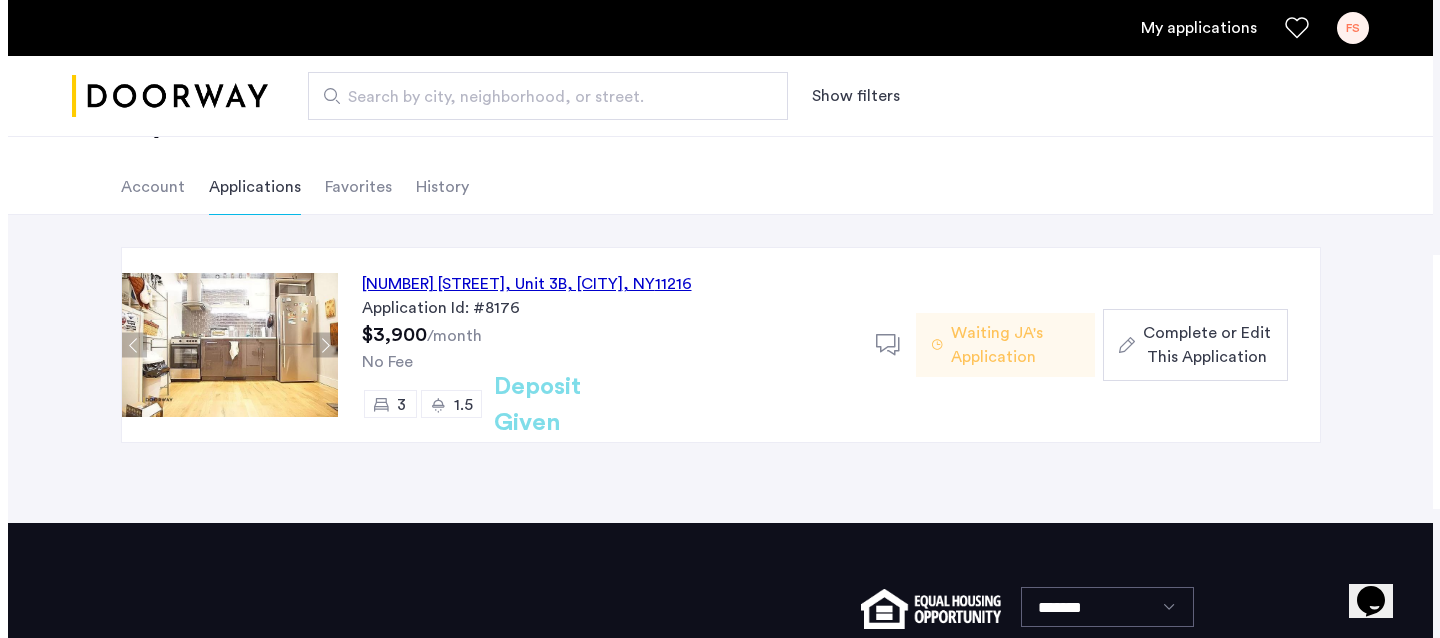 scroll, scrollTop: 0, scrollLeft: 0, axis: both 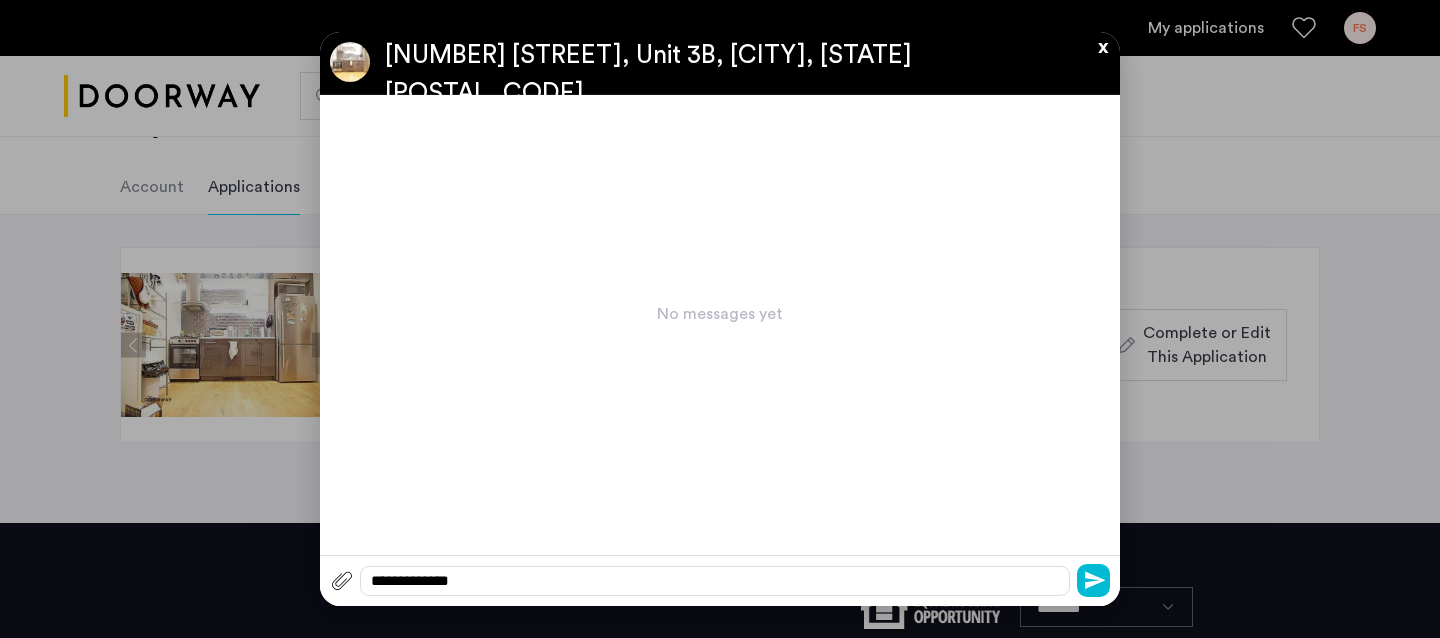click on "**********" 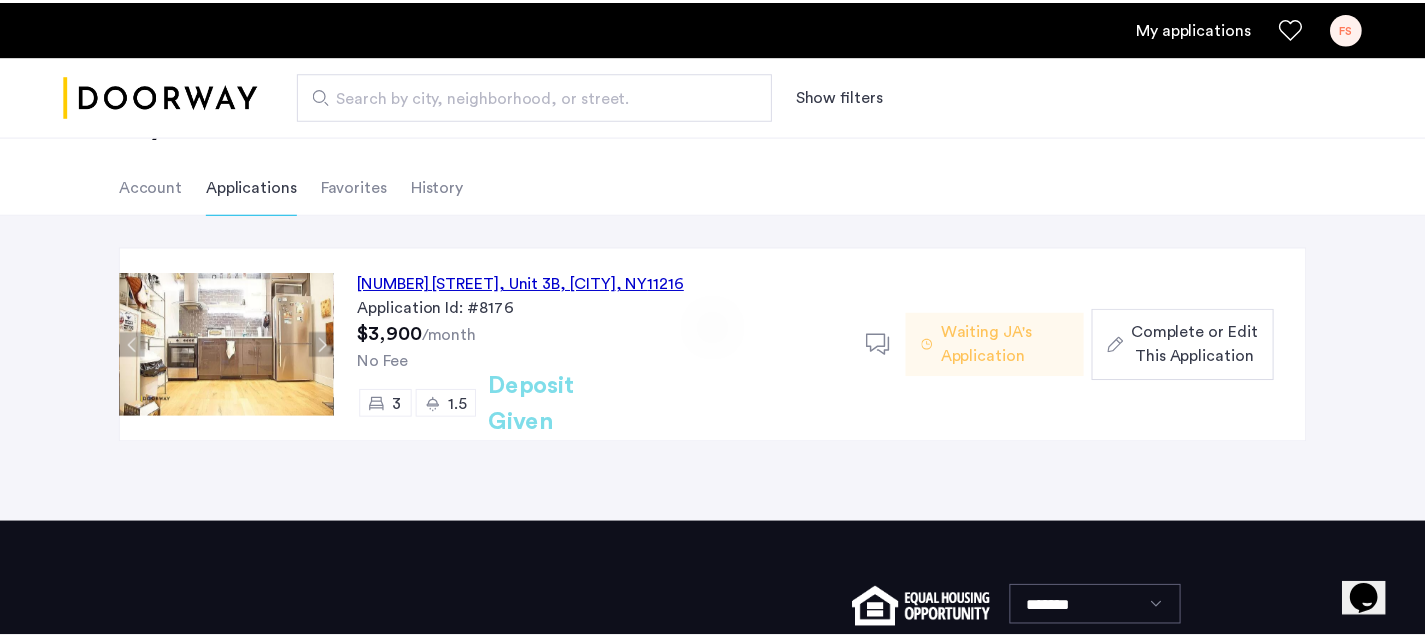 scroll, scrollTop: 82, scrollLeft: 0, axis: vertical 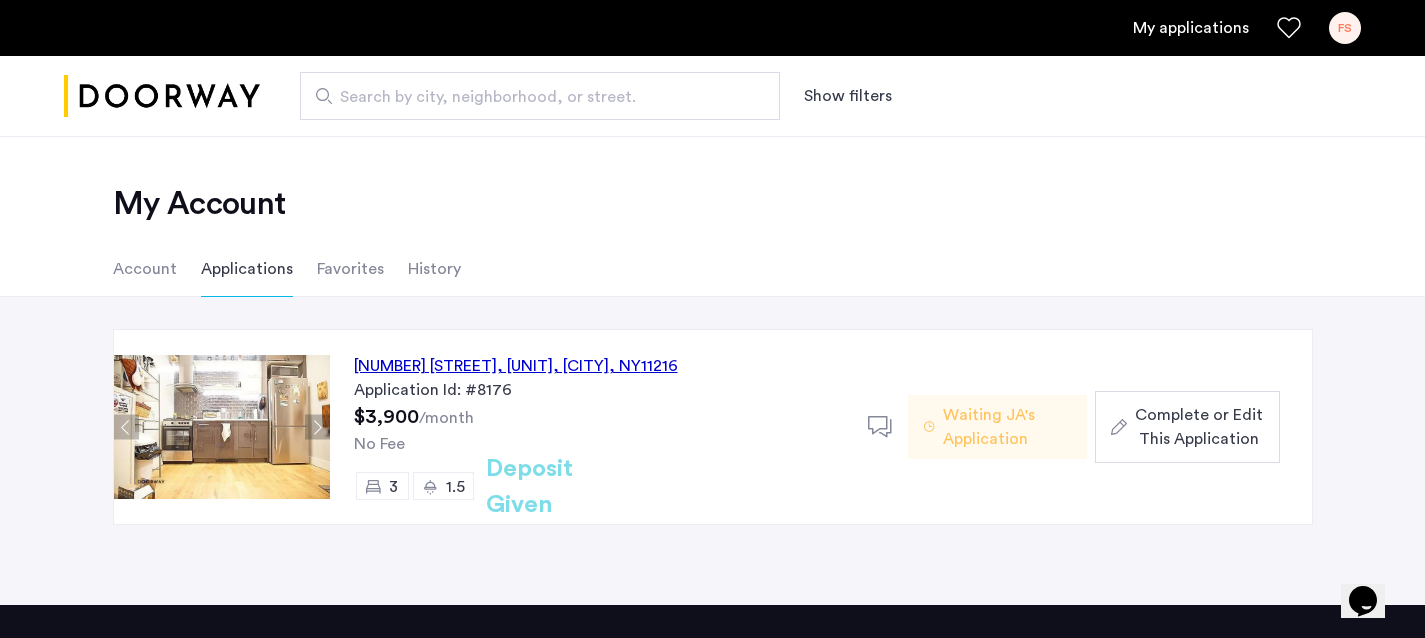 click on "717 Dekalb Avenue, Unit 3B, Brooklyn , NY  11216" 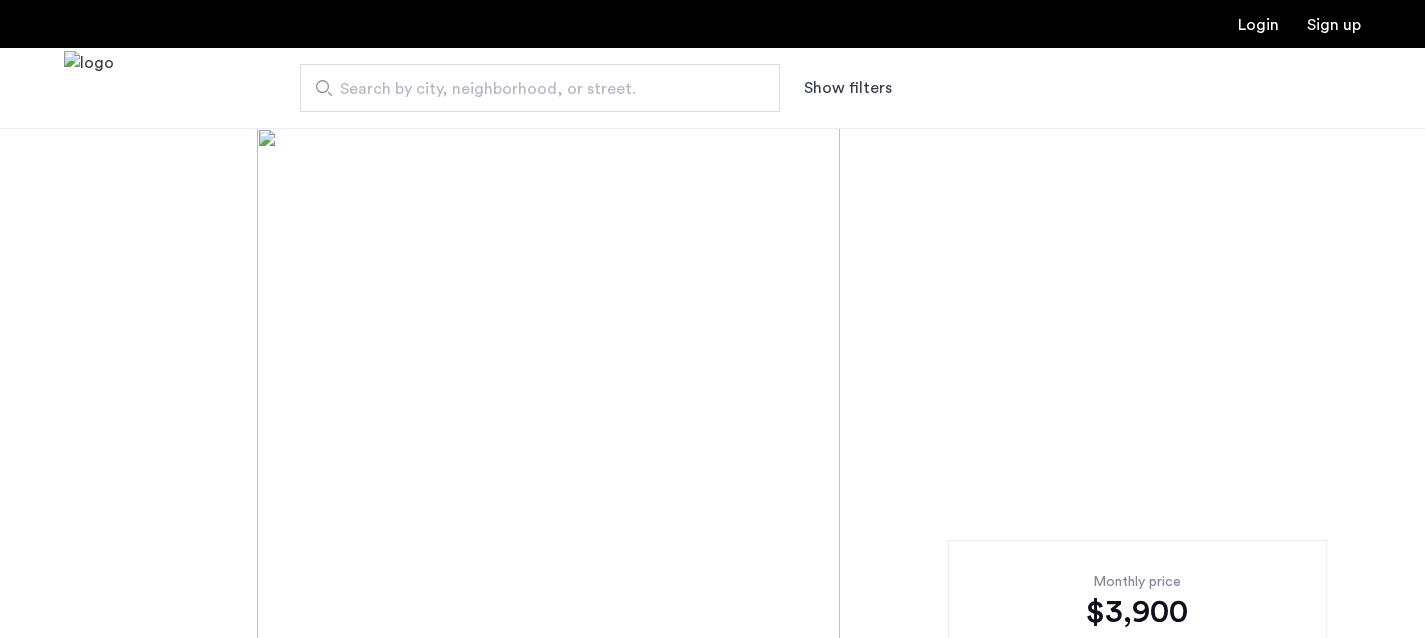 scroll, scrollTop: 0, scrollLeft: 0, axis: both 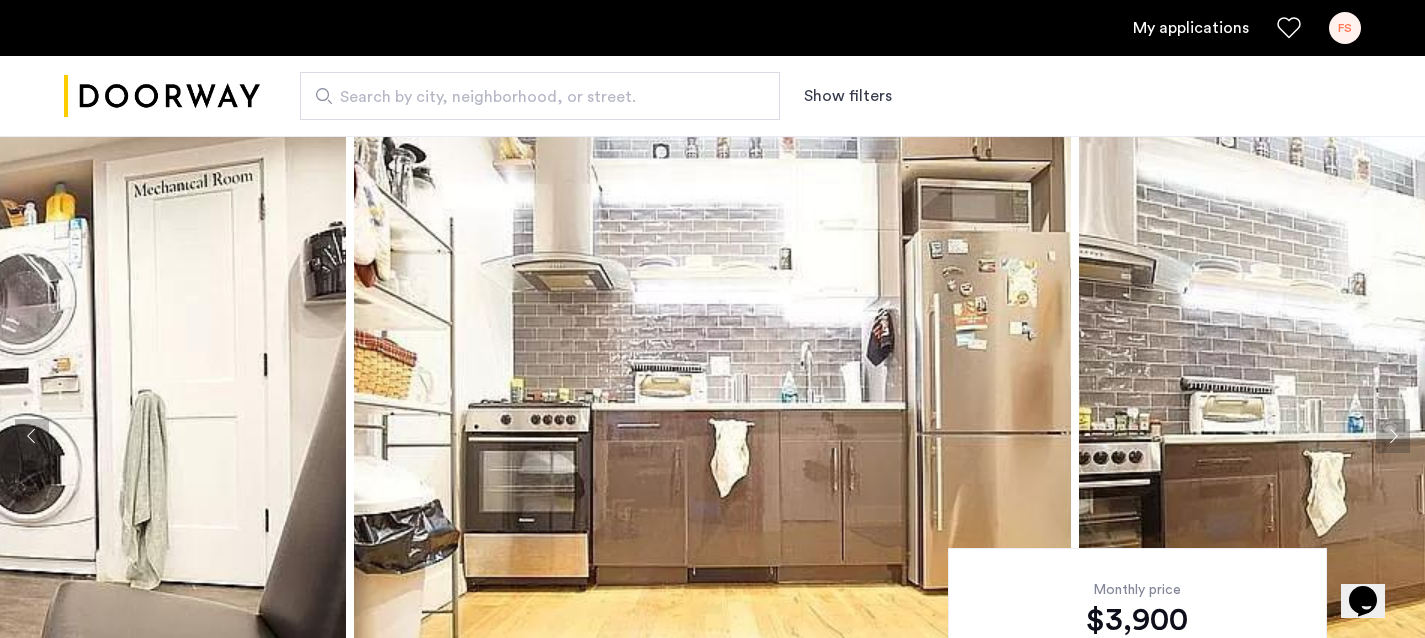 click on "My applications" at bounding box center (1191, 28) 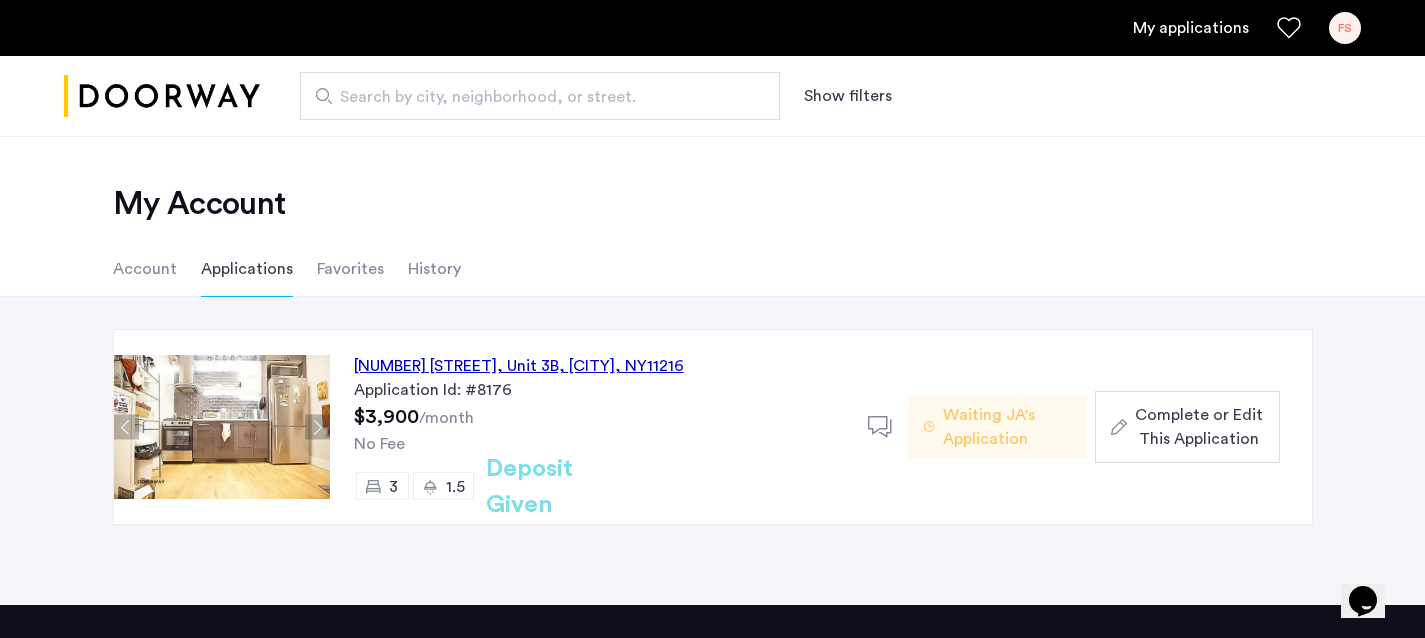click on "717 Dekalb Avenue, Unit 3B, Brooklyn , NY  11216" 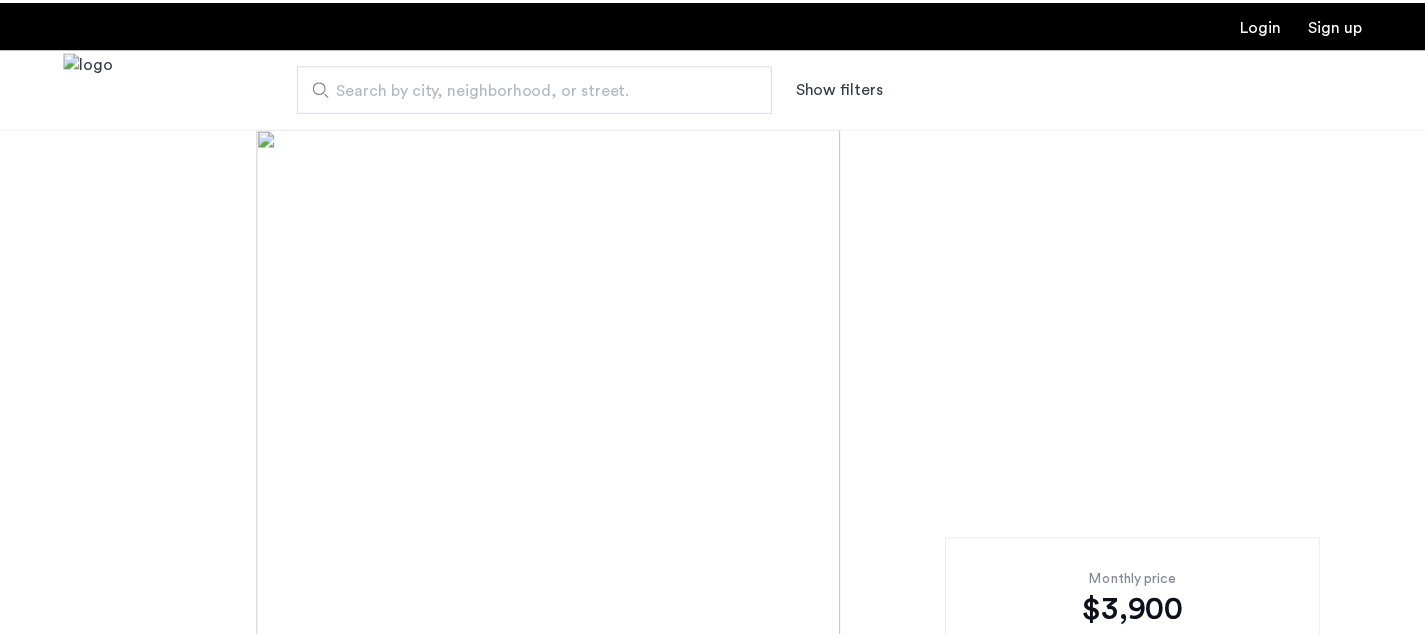 scroll, scrollTop: 0, scrollLeft: 0, axis: both 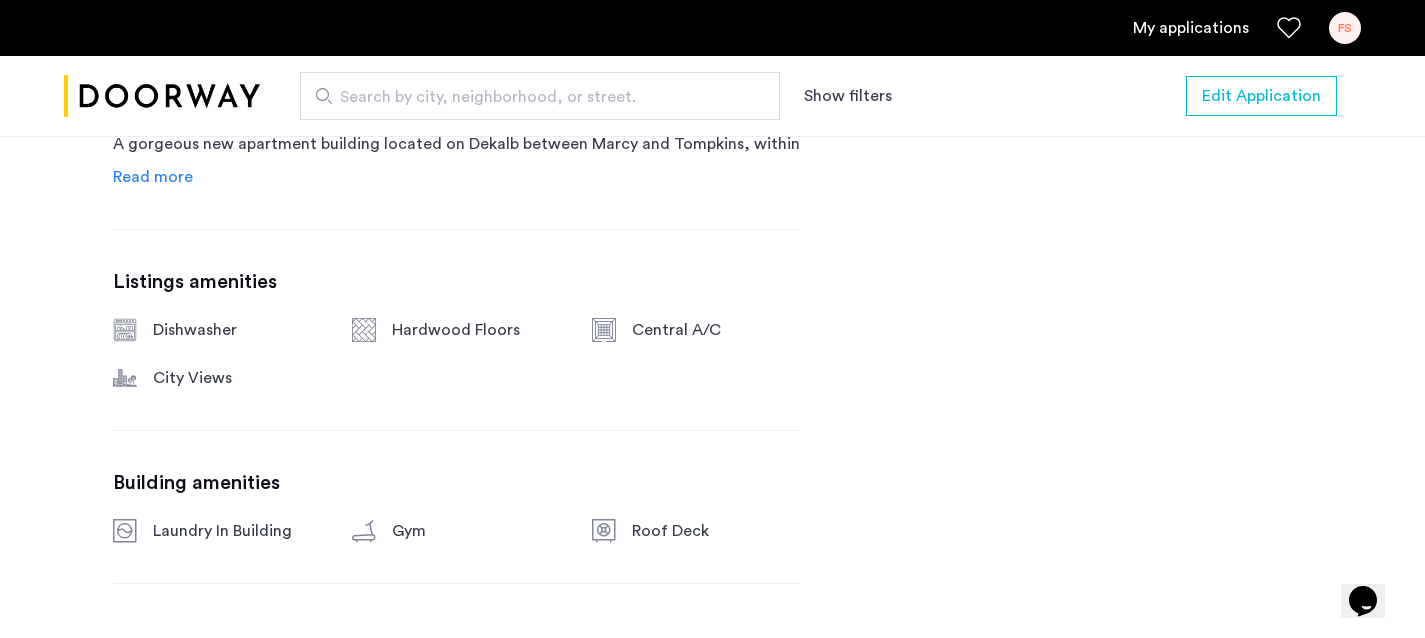 click on "Read more" 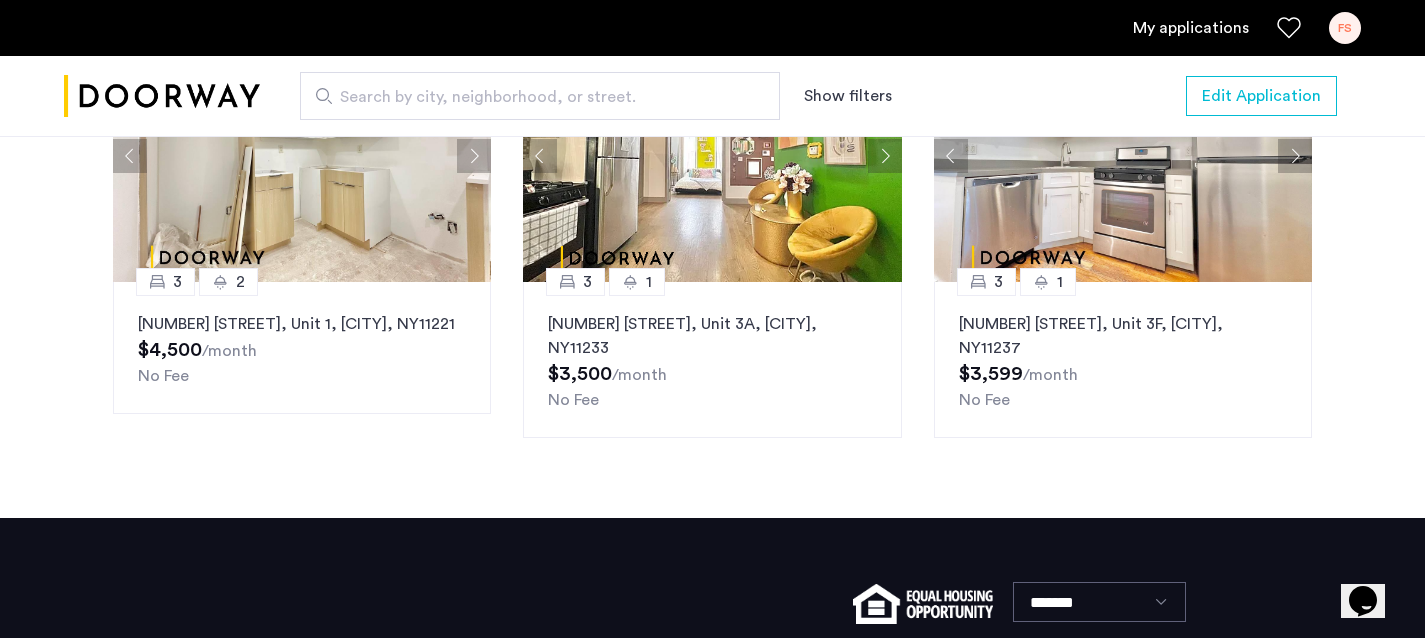 scroll, scrollTop: 3204, scrollLeft: 0, axis: vertical 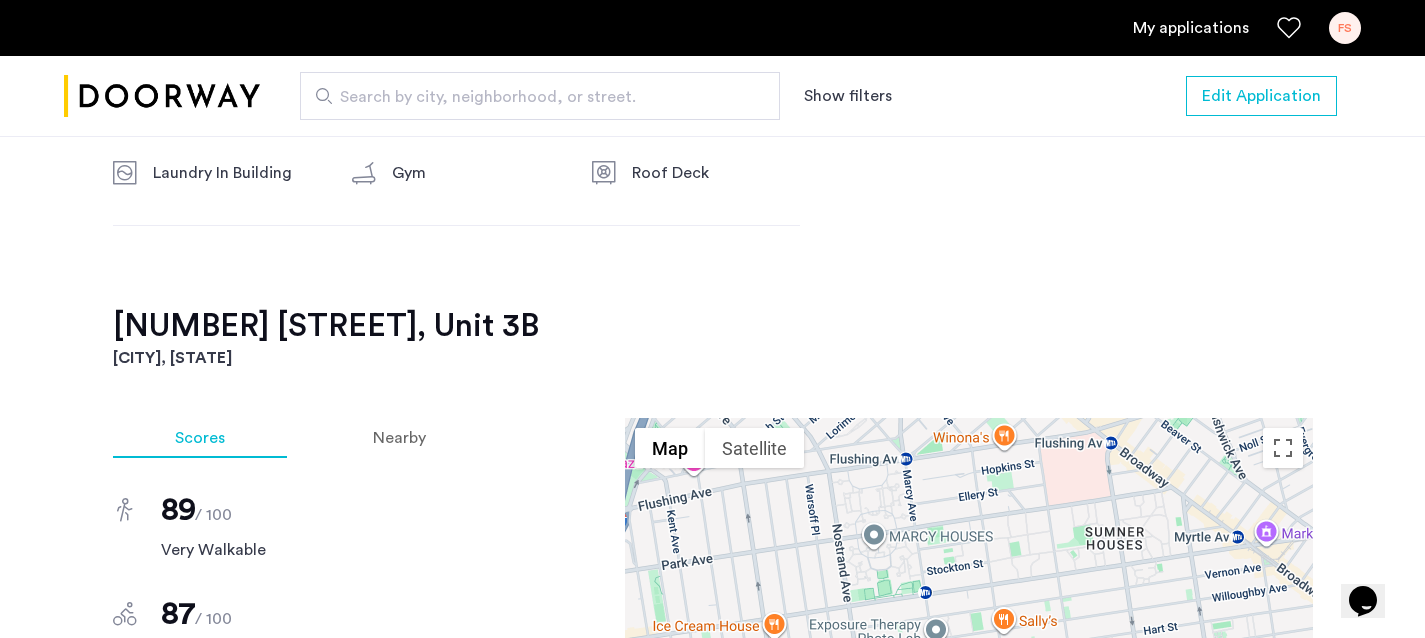 click on "My applications" at bounding box center [1191, 28] 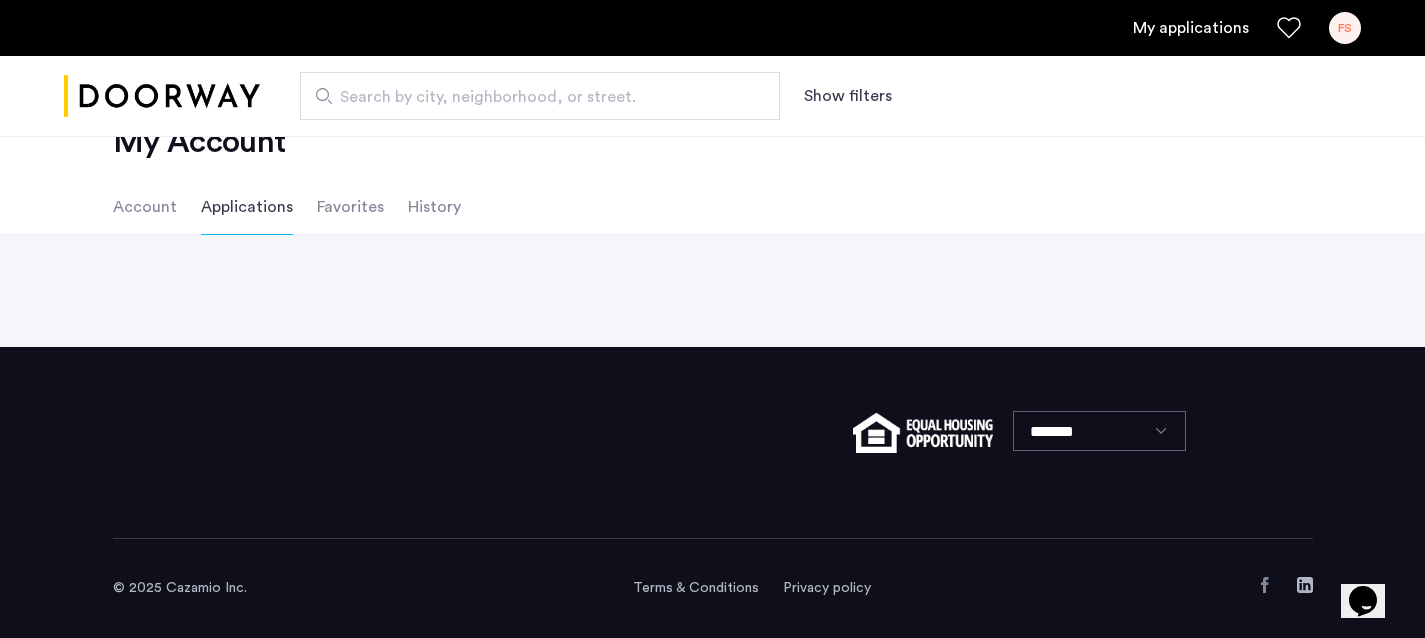 scroll, scrollTop: 0, scrollLeft: 0, axis: both 